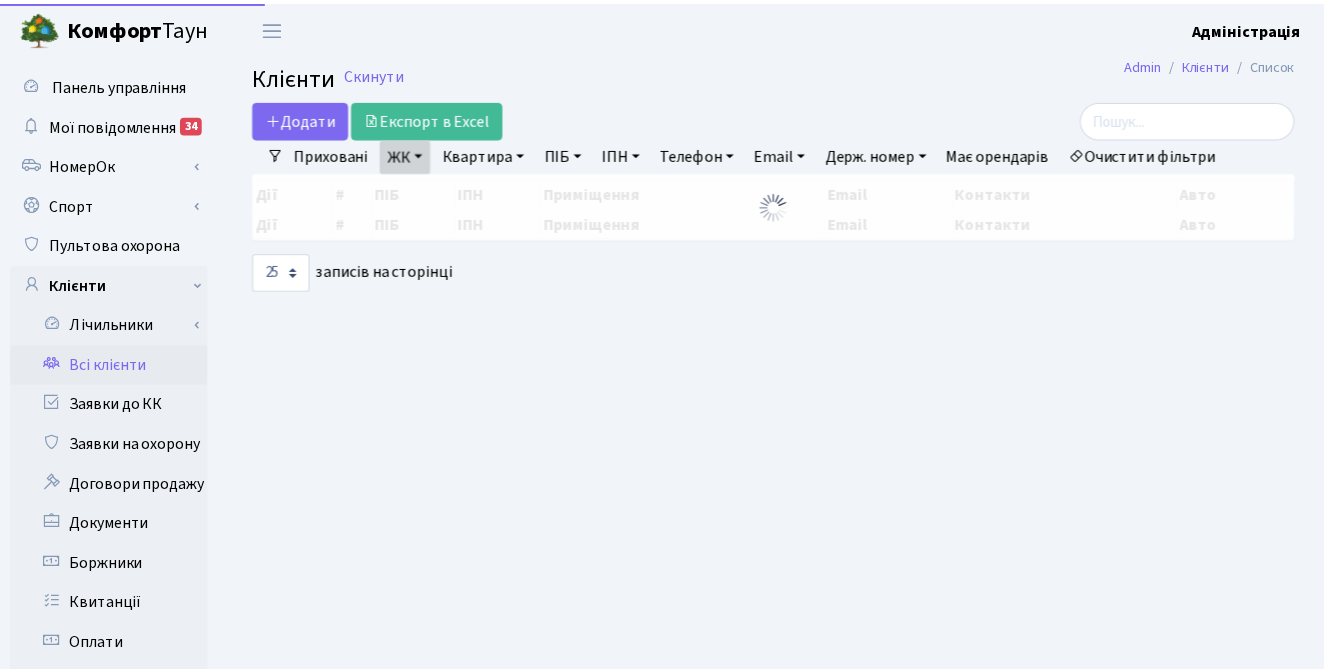 scroll, scrollTop: 0, scrollLeft: 0, axis: both 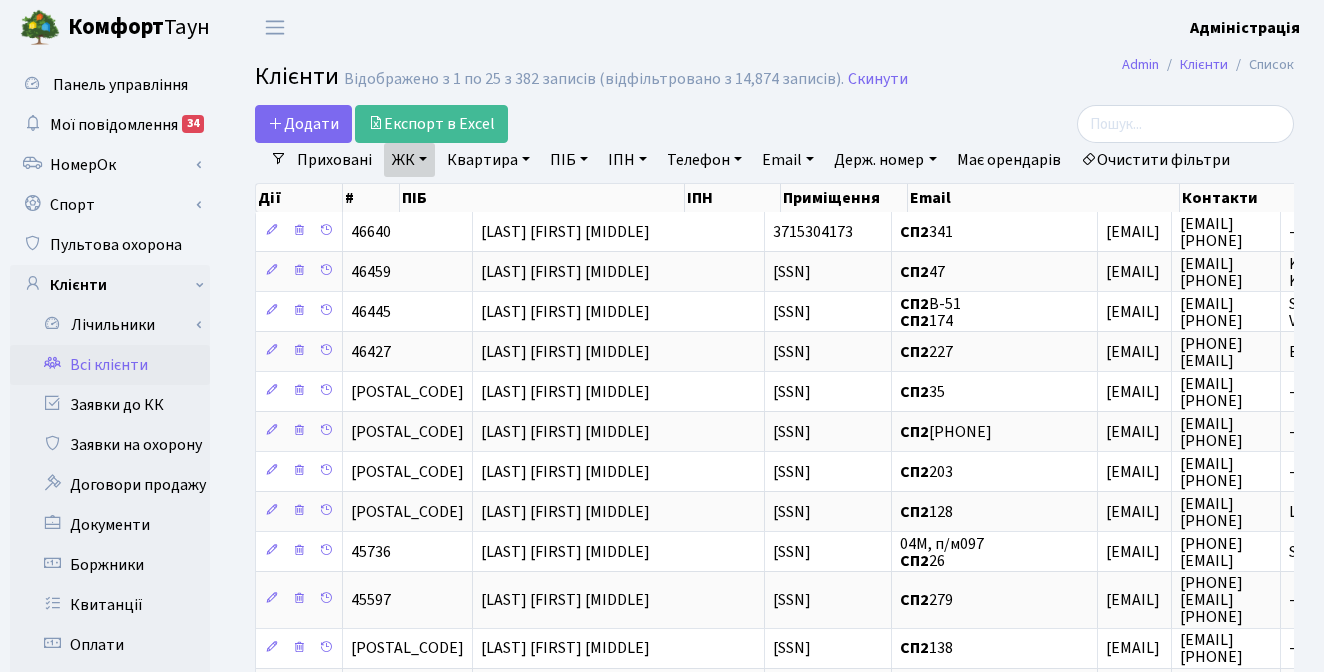 click on "Очистити фільтри" at bounding box center (1155, 160) 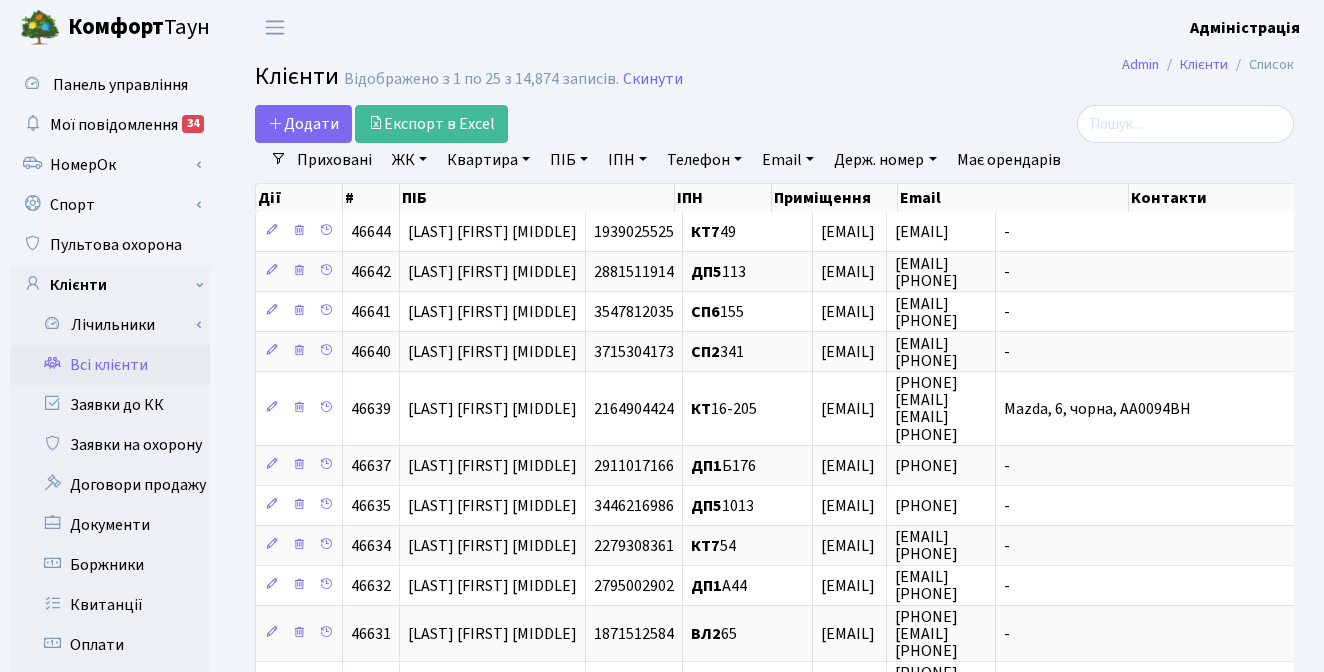 click on "ПІБ" at bounding box center (409, 160) 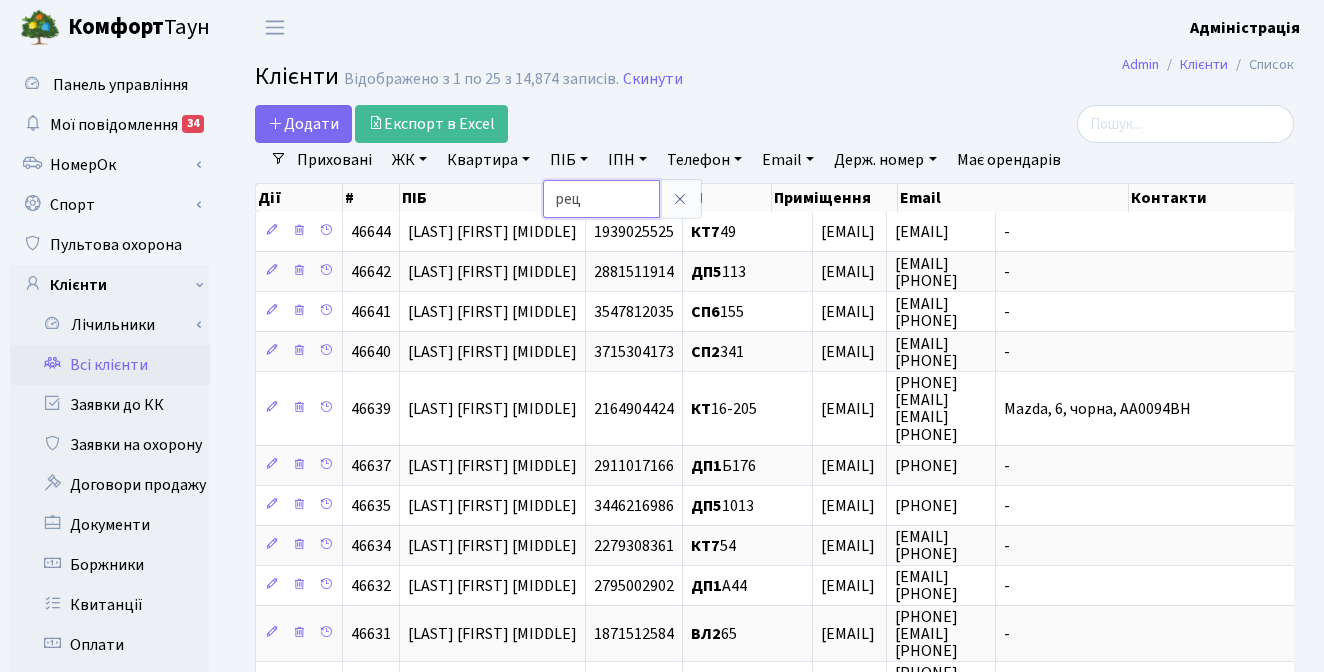 type on "рец" 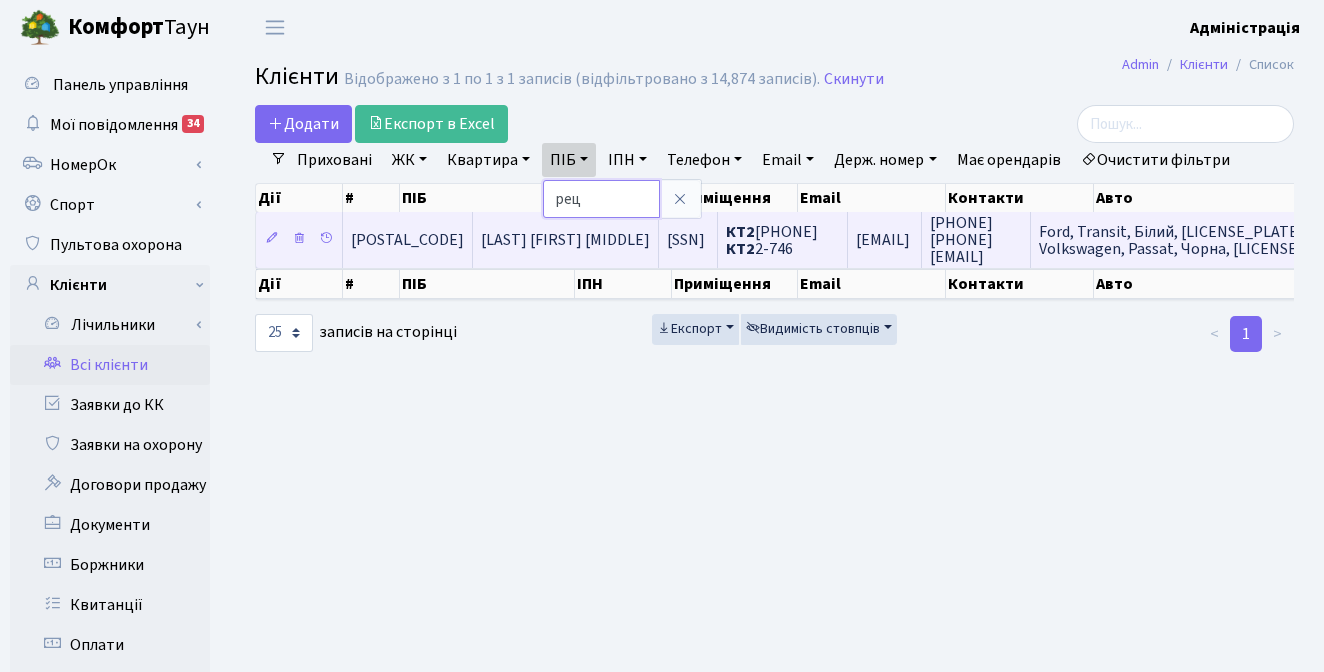 scroll, scrollTop: 0, scrollLeft: 74, axis: horizontal 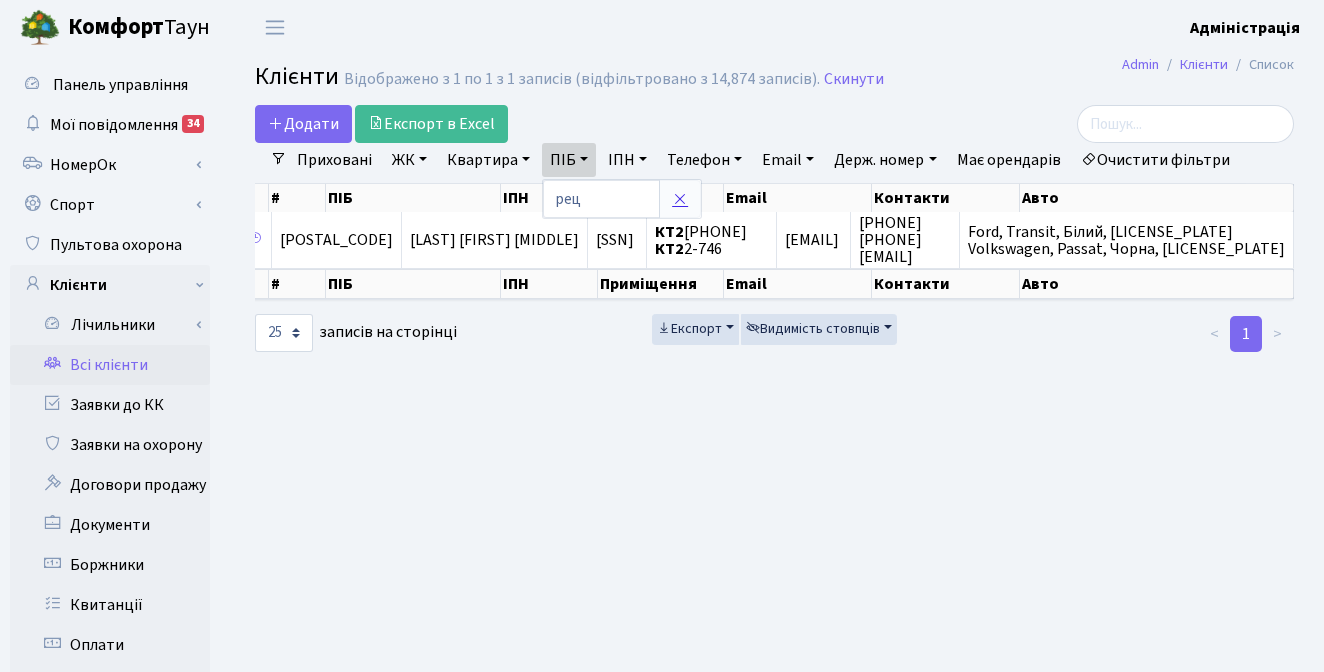 click at bounding box center [680, 199] 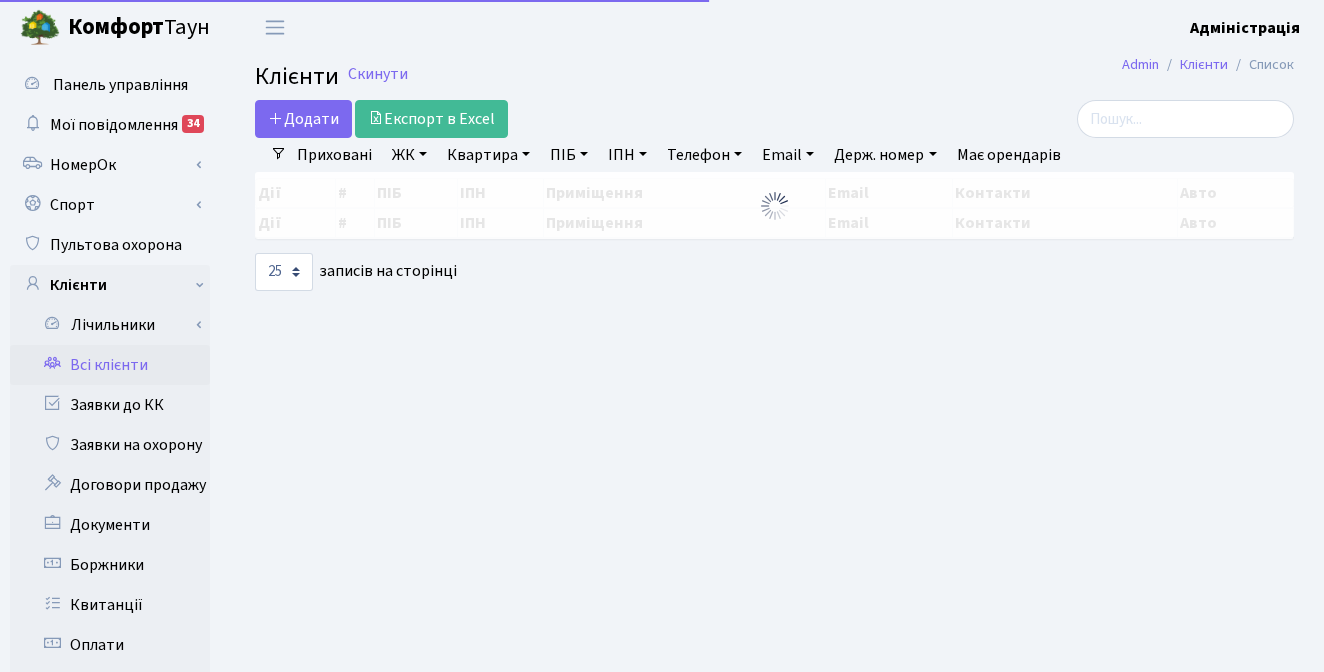 scroll, scrollTop: 0, scrollLeft: 0, axis: both 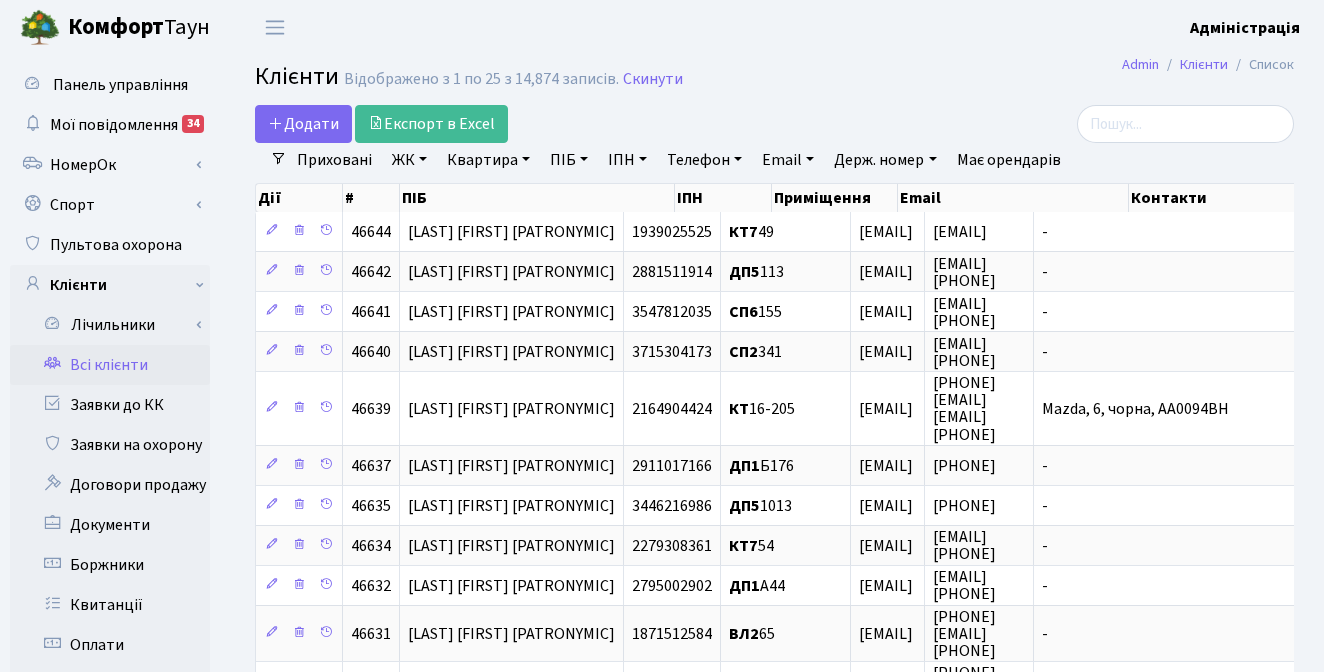 click on "Клієнти
Відображено з 1 по 25 з 14,874 записів. Скинути" at bounding box center (774, 80) 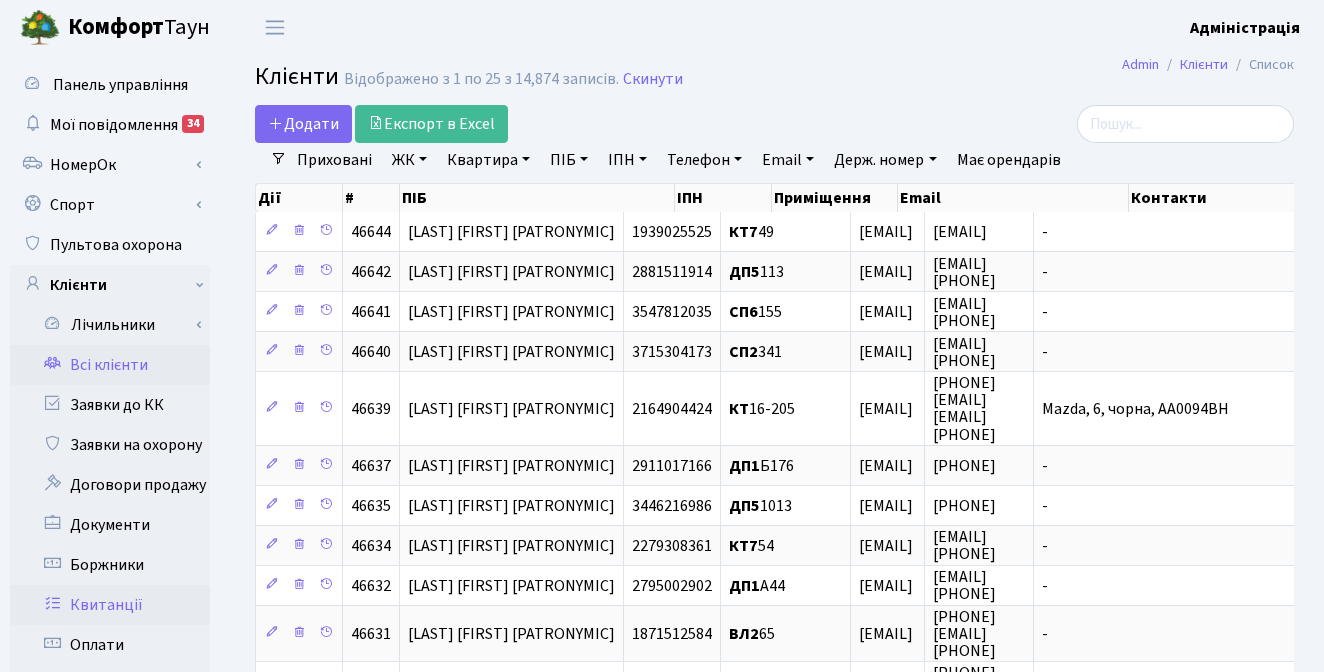 click on "Квитанції" at bounding box center [110, 605] 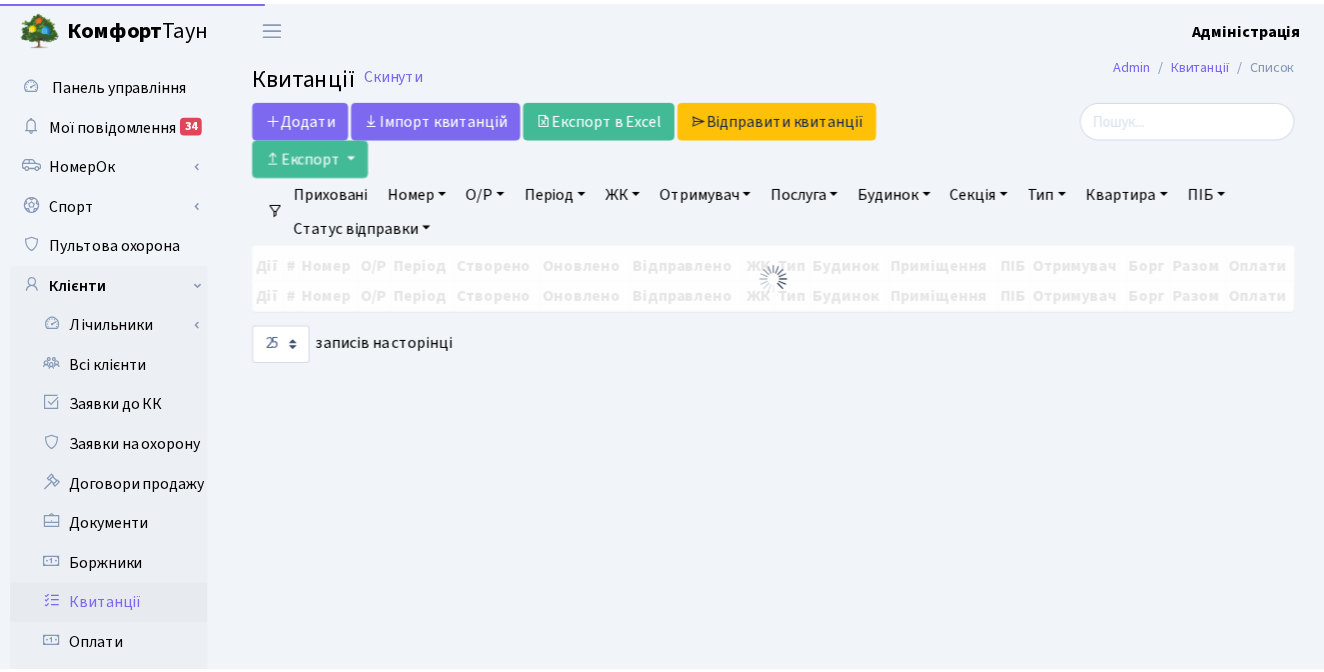 scroll, scrollTop: 0, scrollLeft: 0, axis: both 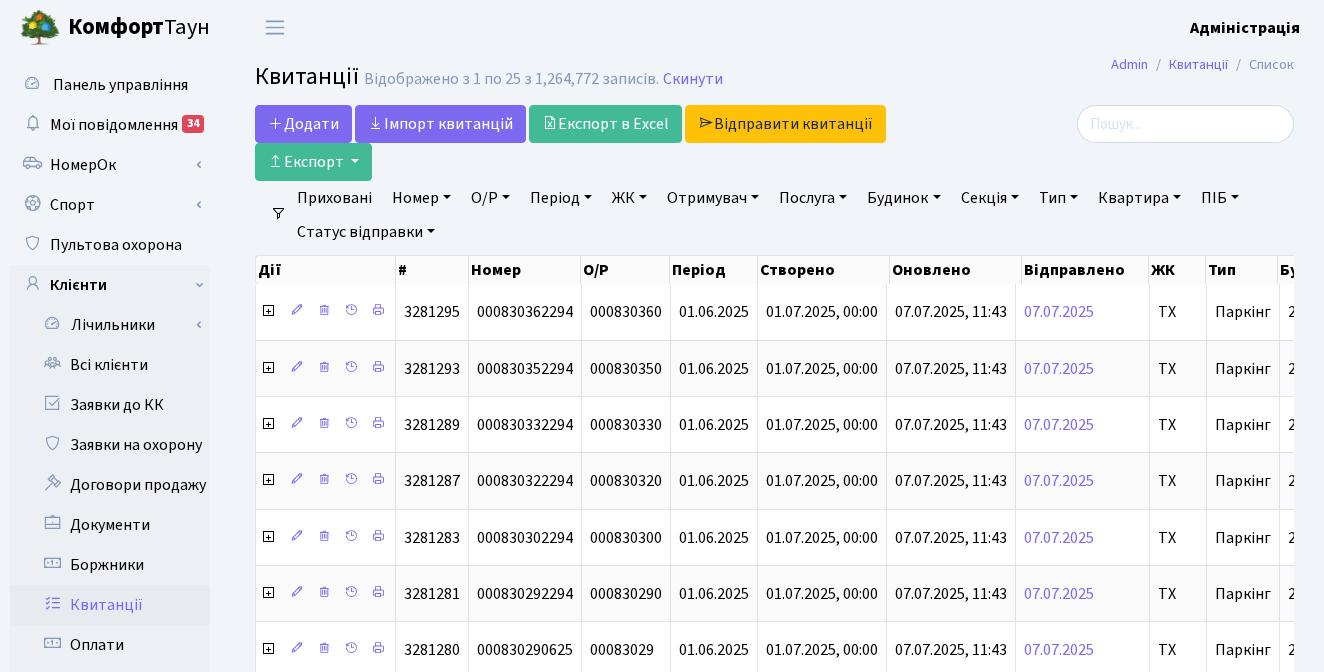 click on "ЖК" at bounding box center [421, 198] 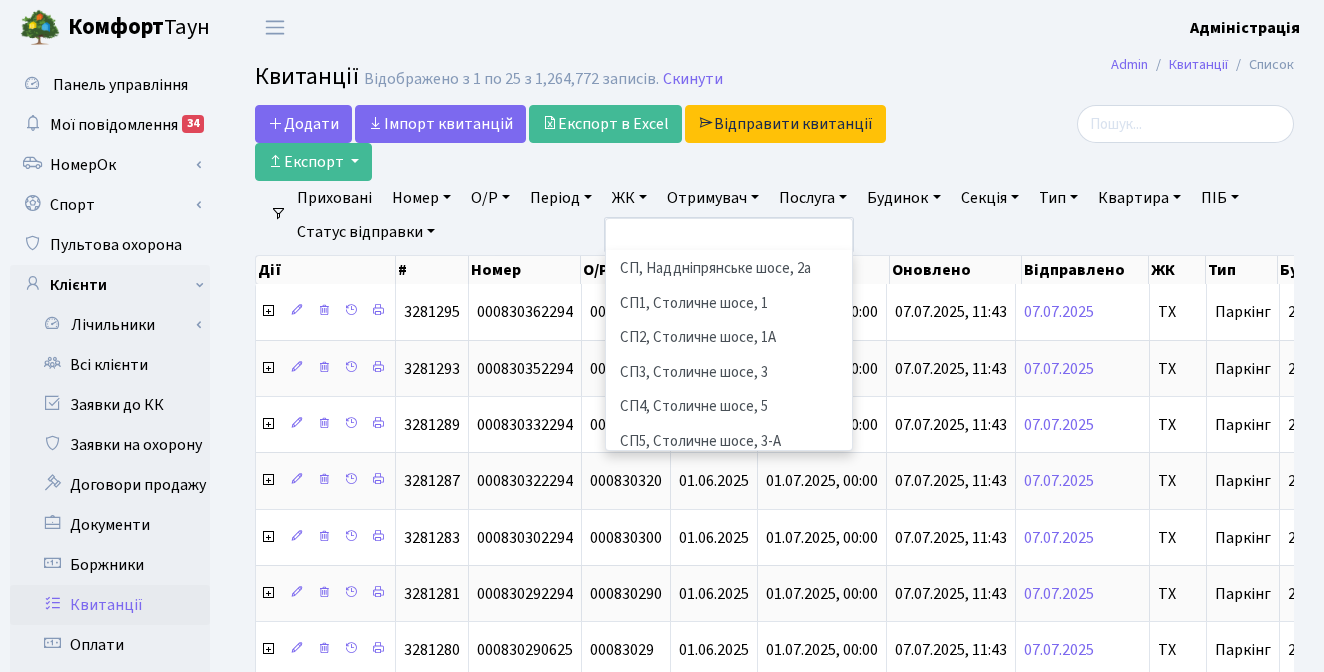 scroll, scrollTop: 270, scrollLeft: 0, axis: vertical 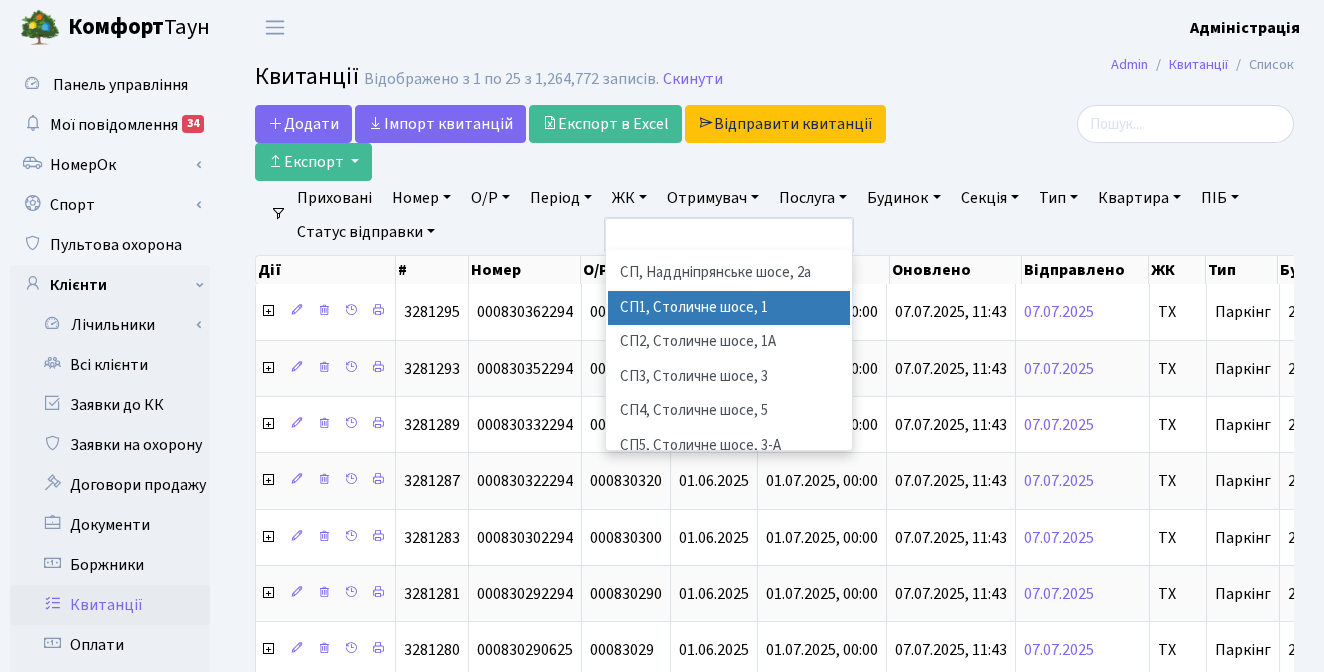 click on "СП1, Столичне шосе, 1" at bounding box center (729, 308) 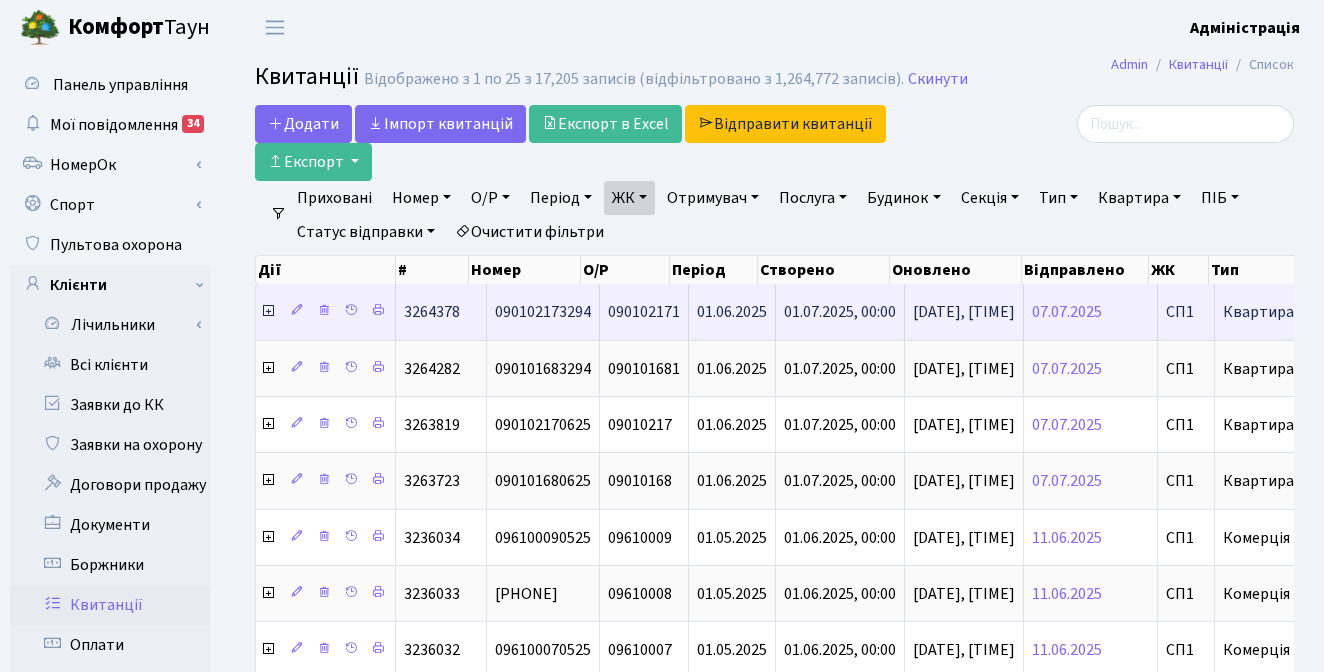 click at bounding box center [268, 311] 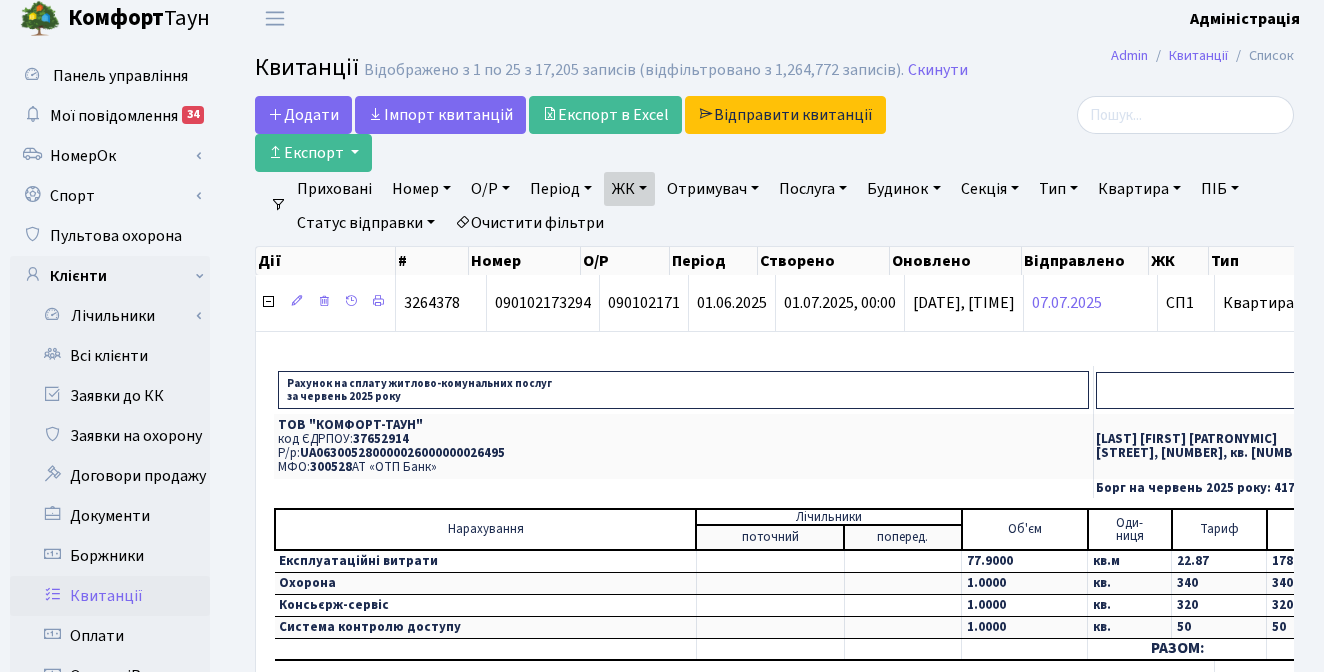 scroll, scrollTop: 22, scrollLeft: 0, axis: vertical 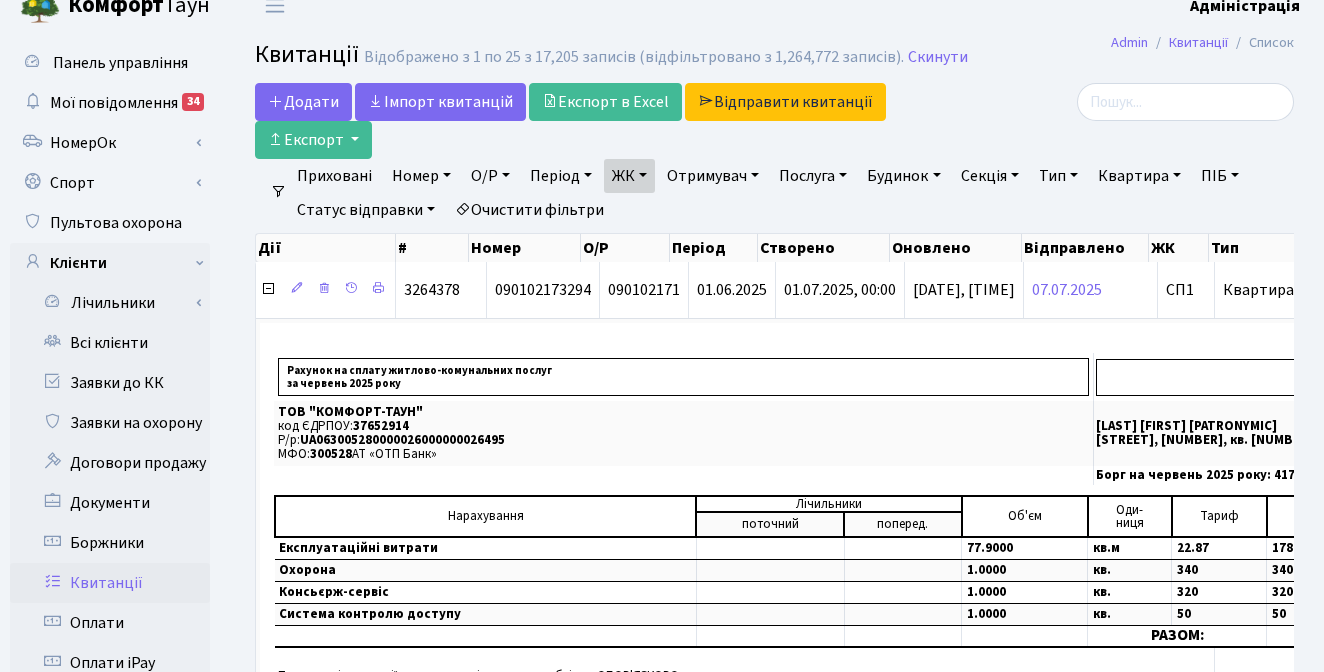 click at bounding box center (1131, 102) 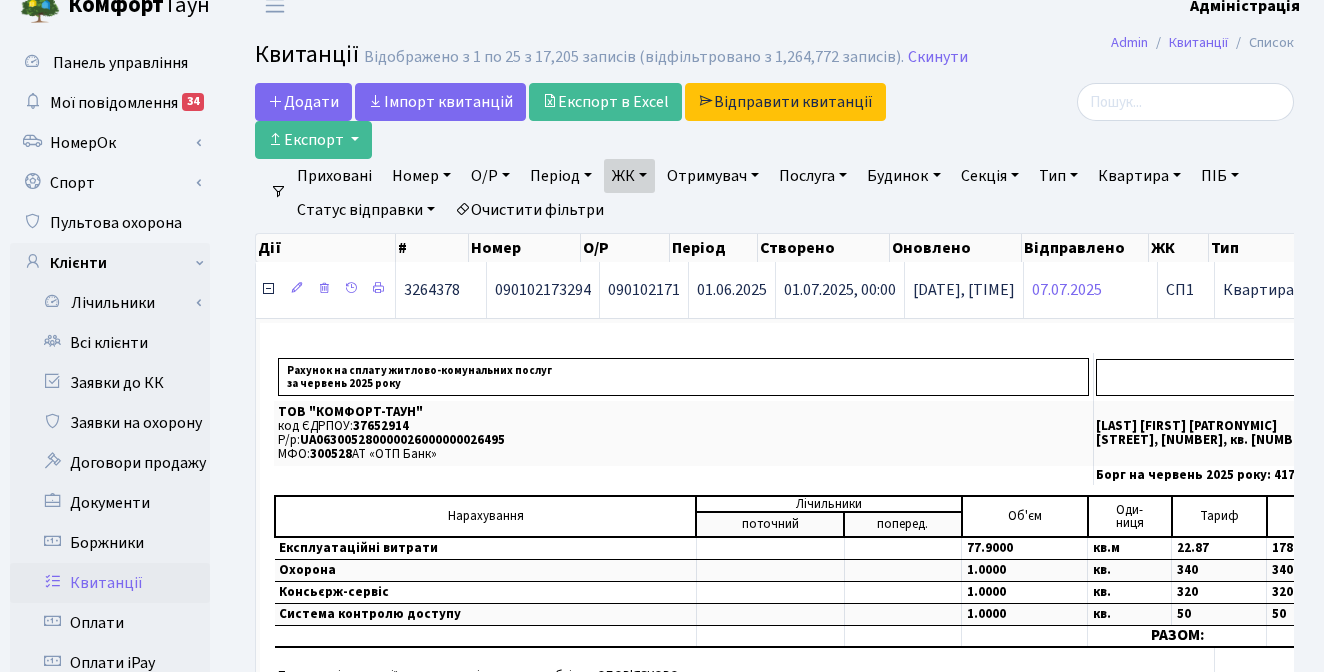 click at bounding box center (268, 289) 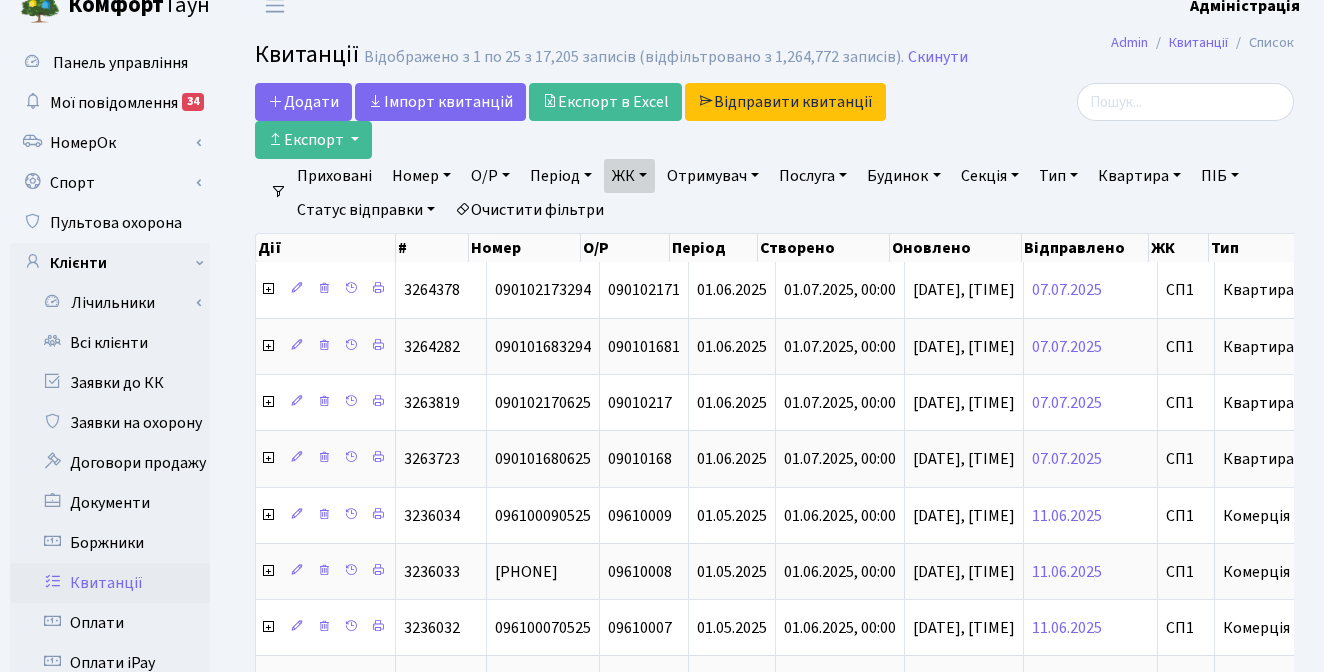 click at bounding box center [1131, 102] 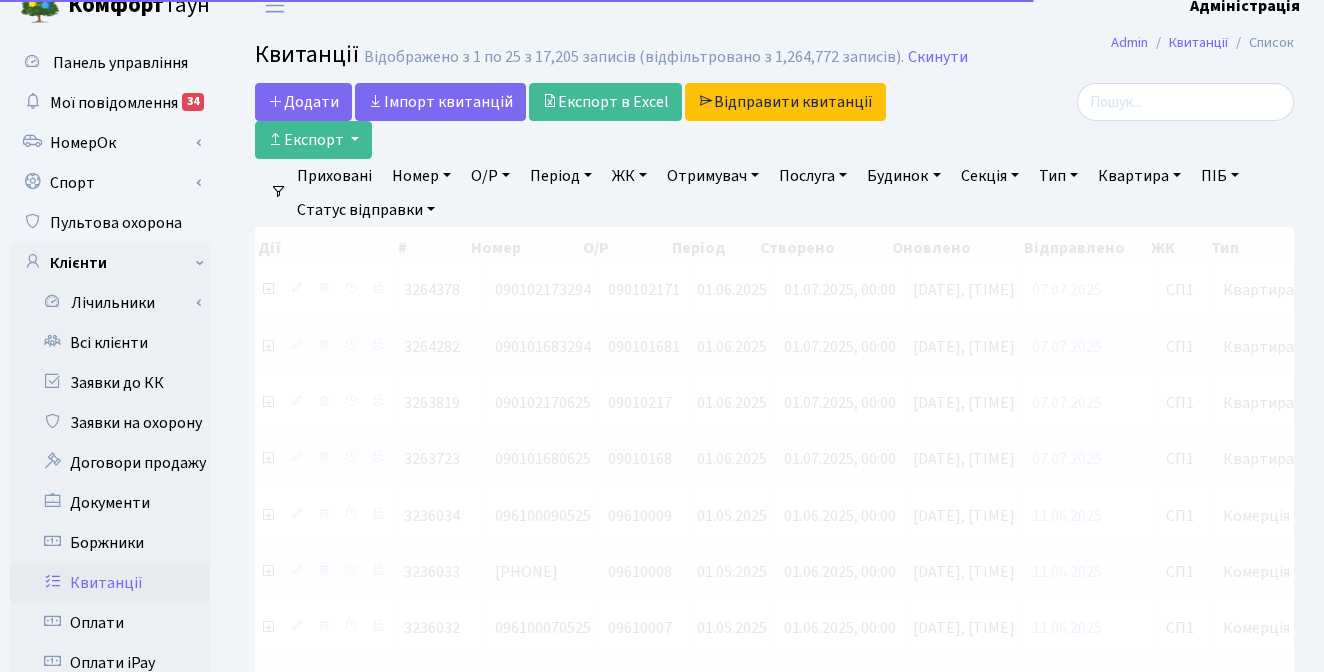 click on "Період" at bounding box center (421, 176) 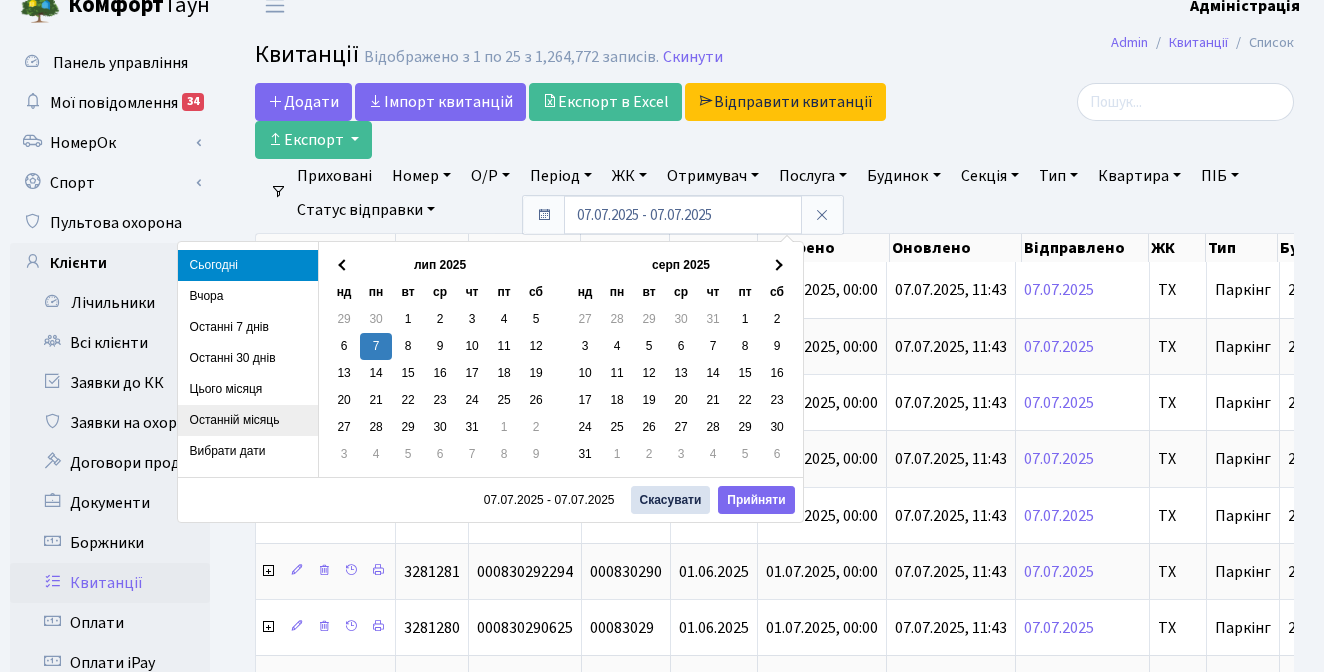 click on "Останній місяць" at bounding box center (248, 420) 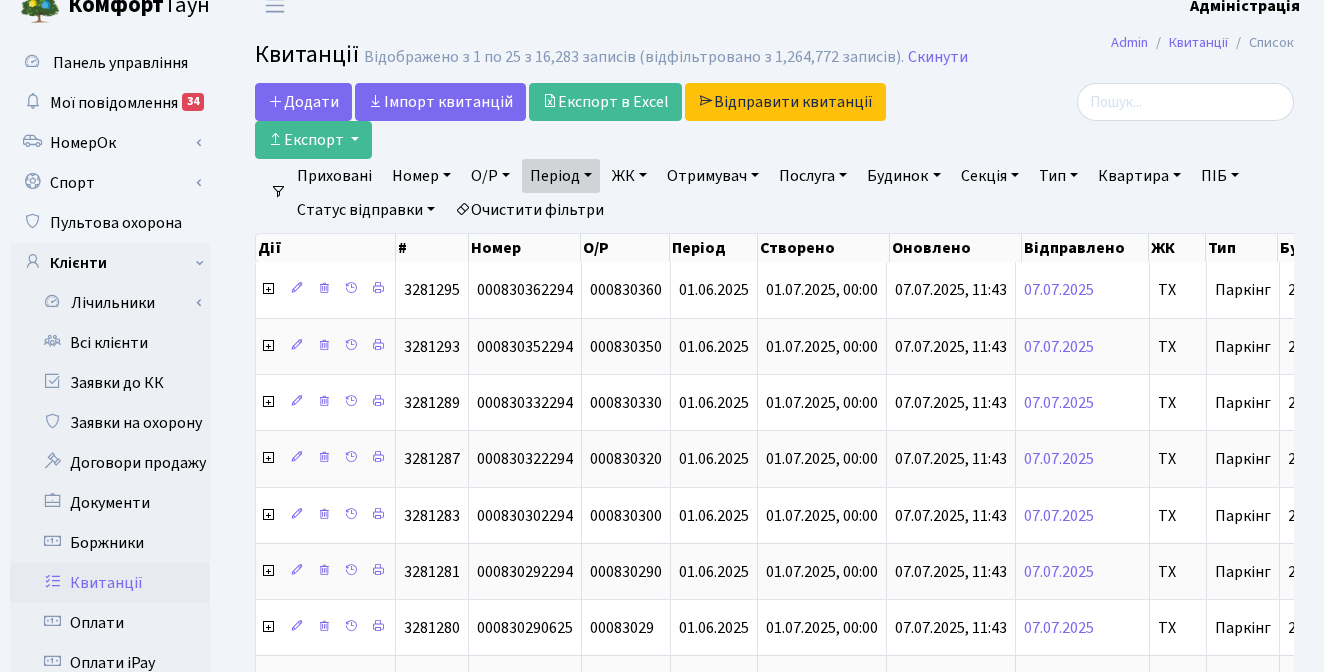 click on "Очистити фільтри" at bounding box center (529, 210) 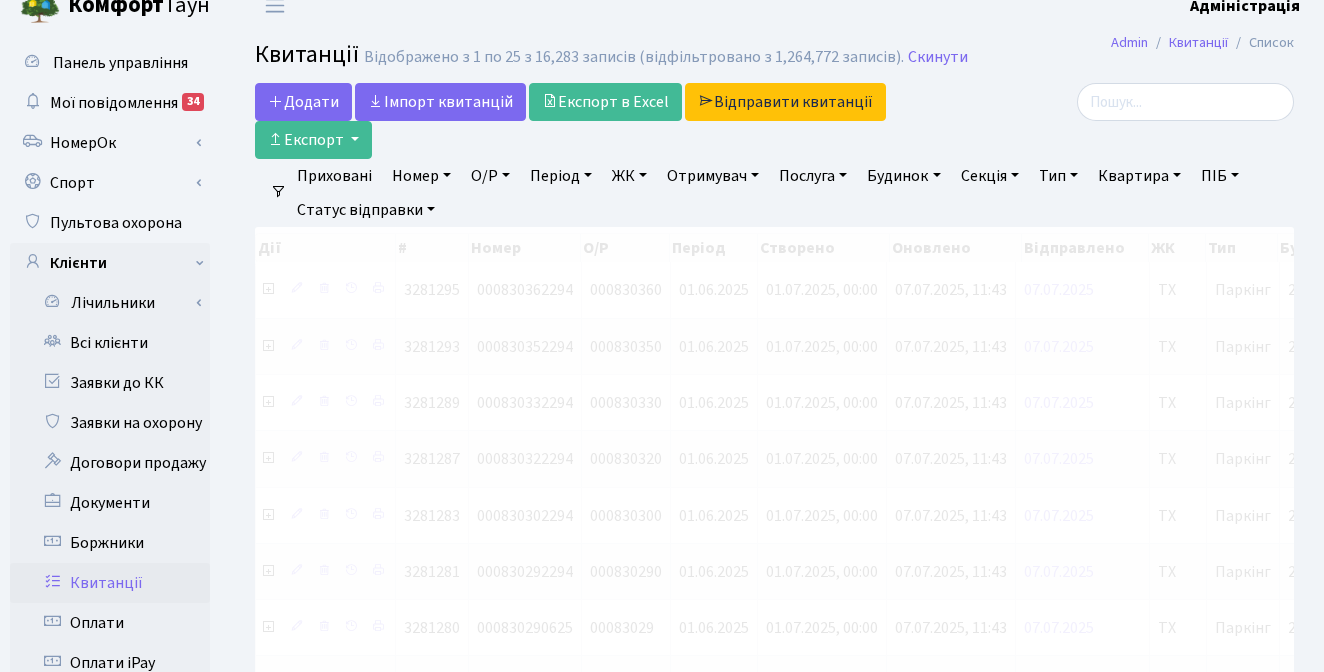 click on "ЖК" at bounding box center (421, 176) 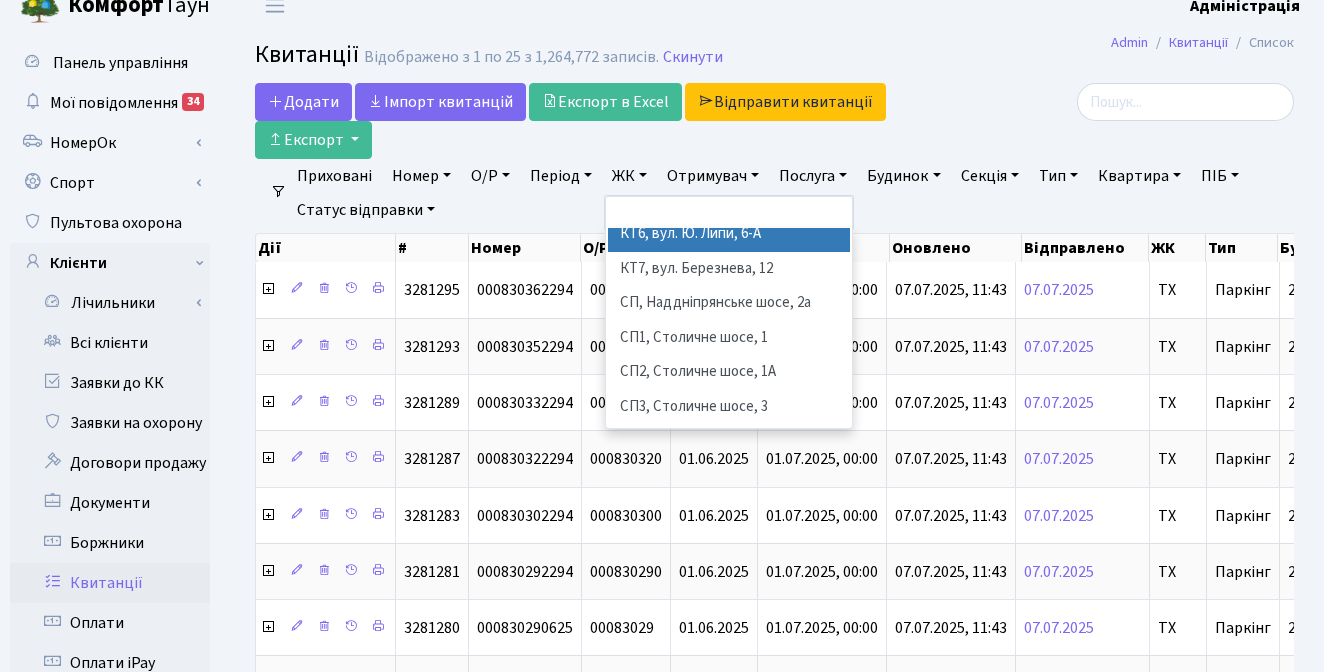 scroll, scrollTop: 219, scrollLeft: 0, axis: vertical 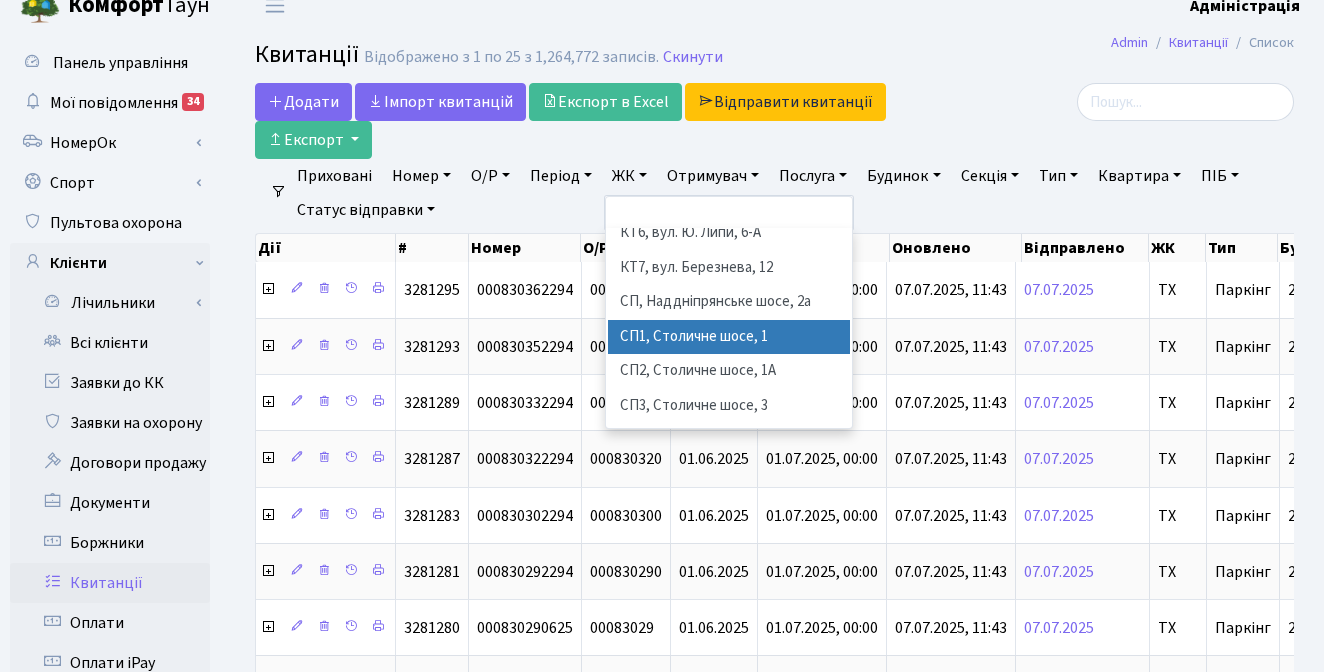 click on "СП1, Столичне шосе, 1" at bounding box center (729, 337) 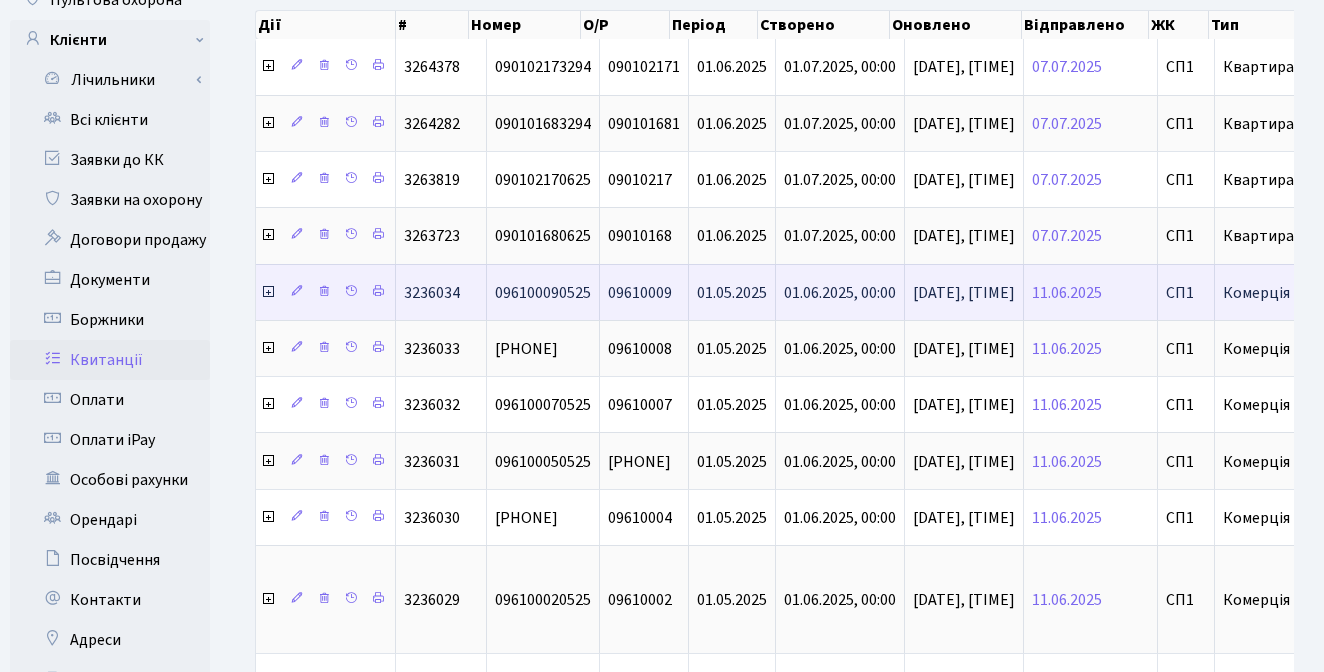 scroll, scrollTop: 0, scrollLeft: 0, axis: both 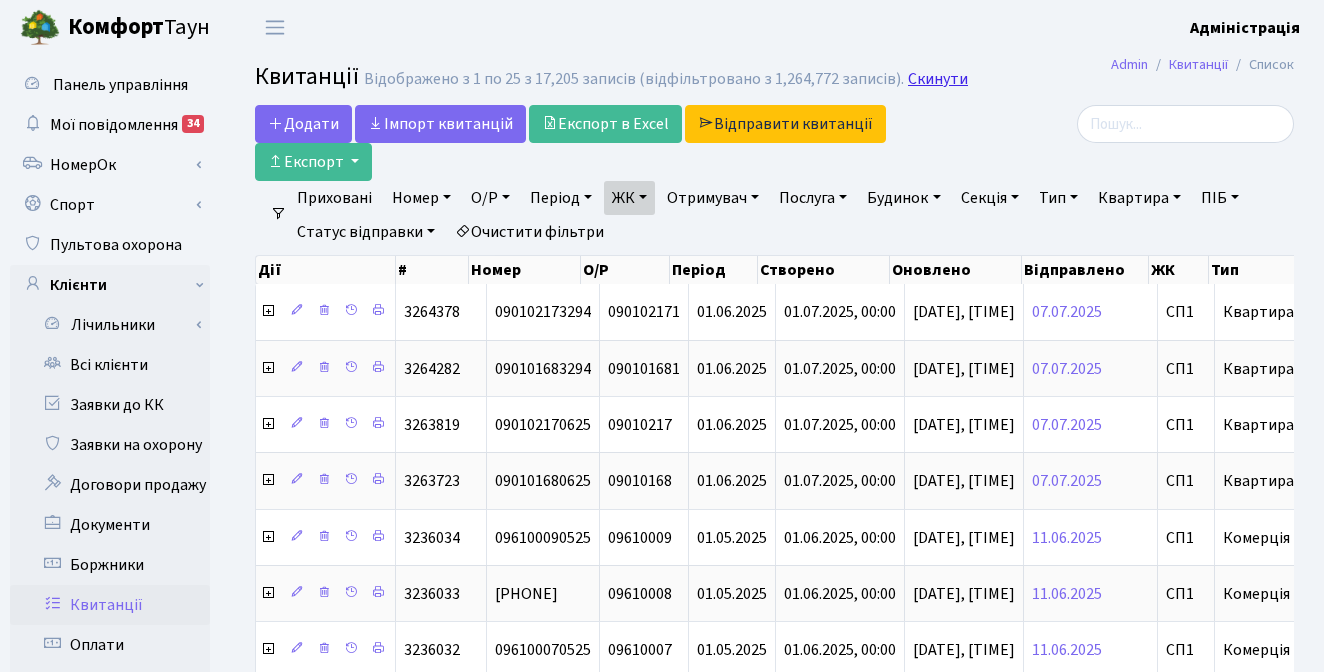 click on "Скинути" at bounding box center (938, 79) 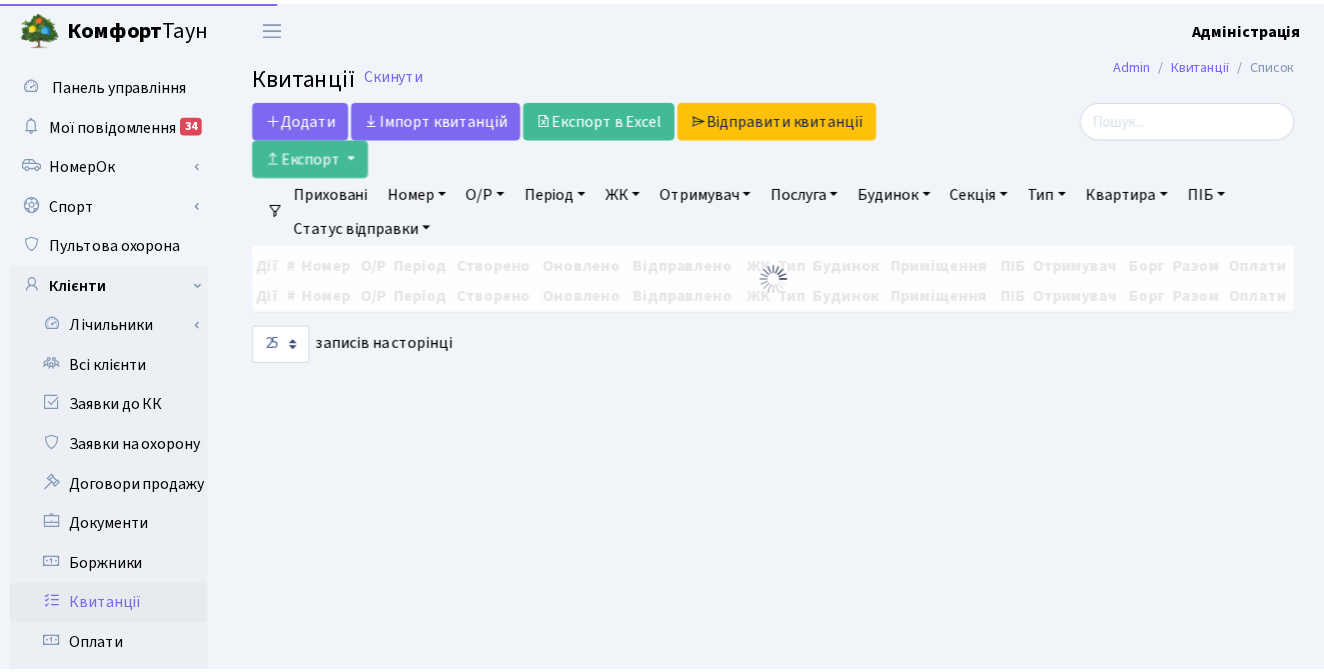 scroll, scrollTop: 0, scrollLeft: 0, axis: both 